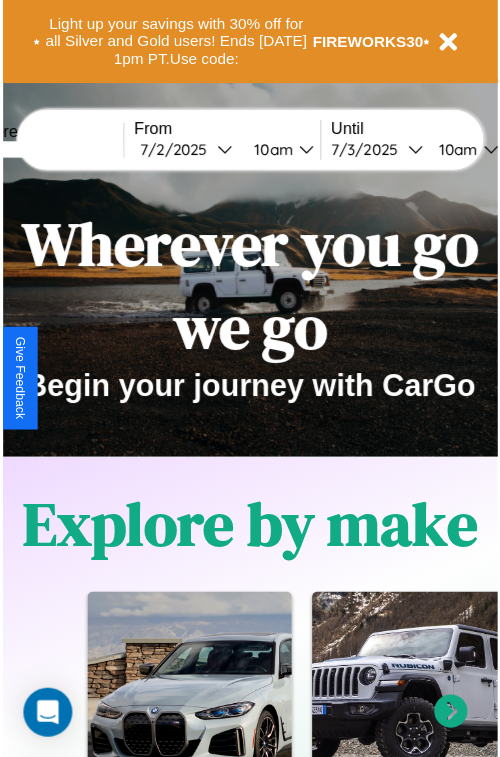 scroll, scrollTop: 0, scrollLeft: 0, axis: both 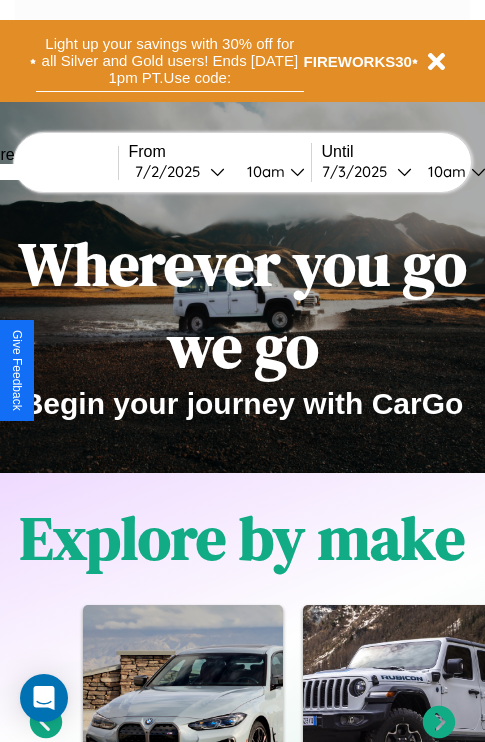 click on "Light up your savings with 30% off for all Silver and Gold users! Ends [DATE] 1pm PT.  Use code:" at bounding box center [170, 61] 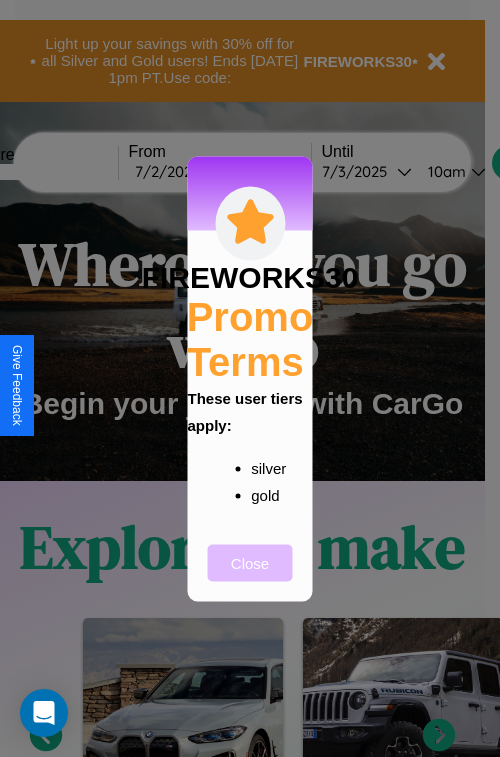 click on "Close" at bounding box center [250, 562] 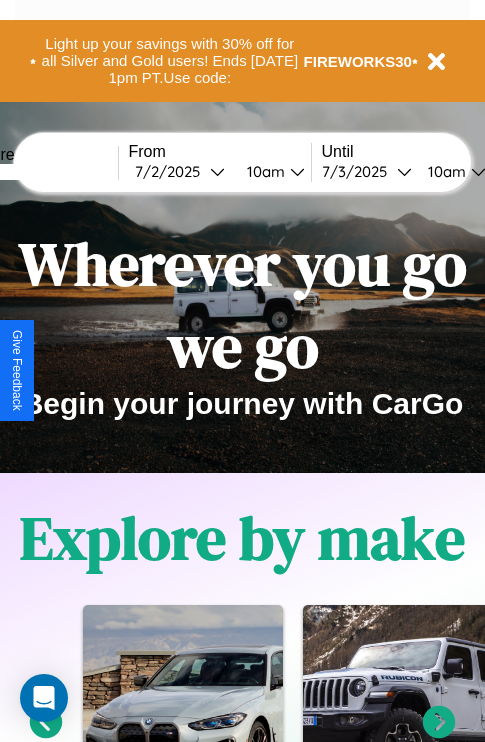 click at bounding box center [43, 172] 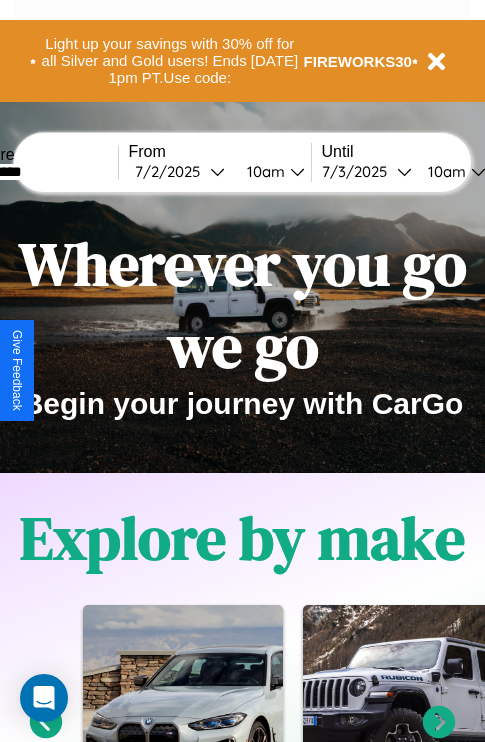 type on "*********" 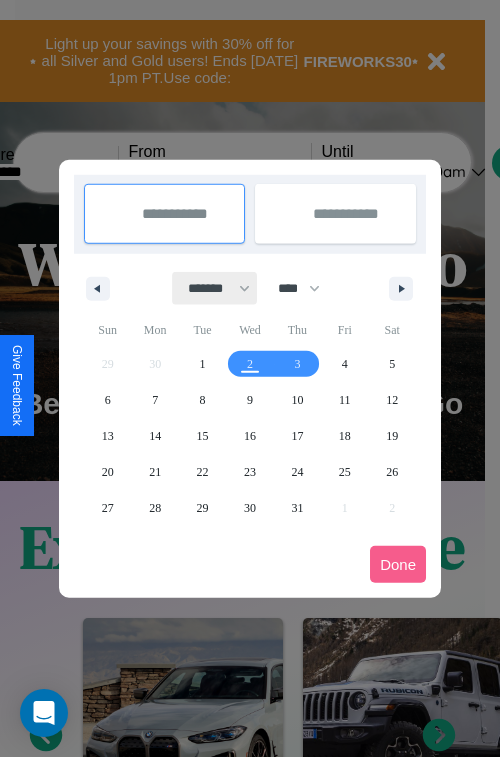 click on "******* ******** ***** ***** *** **** **** ****** ********* ******* ******** ********" at bounding box center [215, 288] 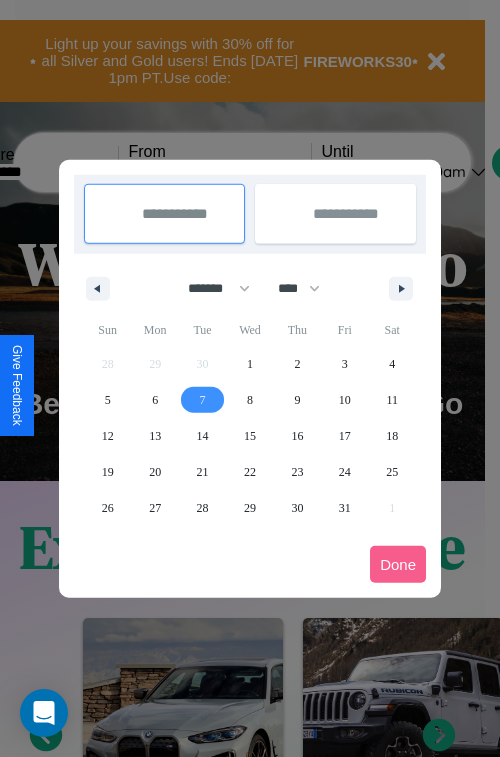 click on "7" at bounding box center (203, 400) 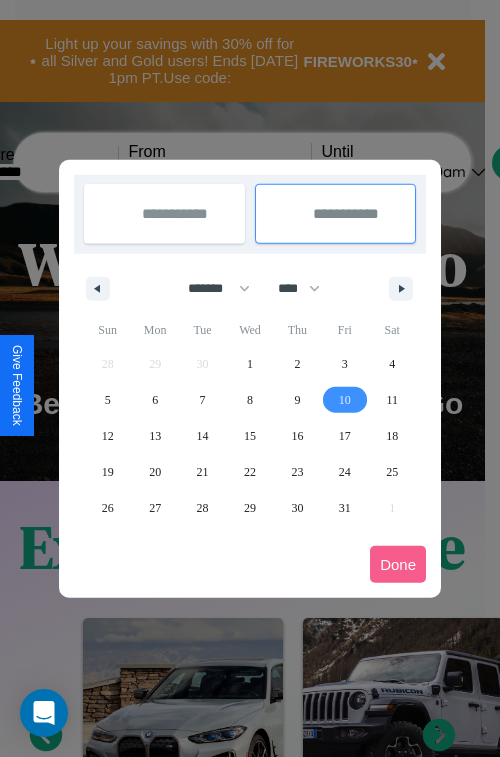 click on "10" at bounding box center [345, 400] 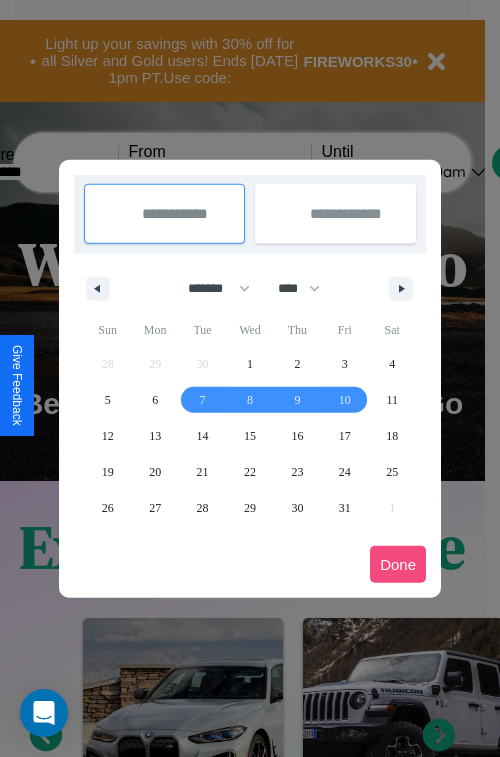 click on "Done" at bounding box center [398, 564] 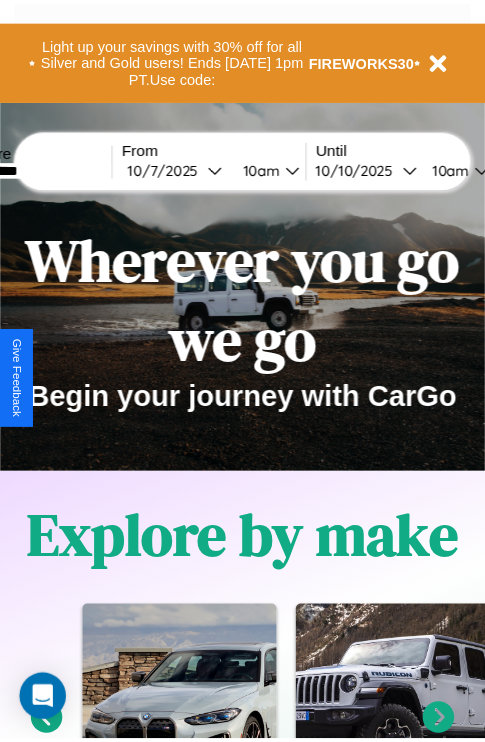 scroll, scrollTop: 0, scrollLeft: 78, axis: horizontal 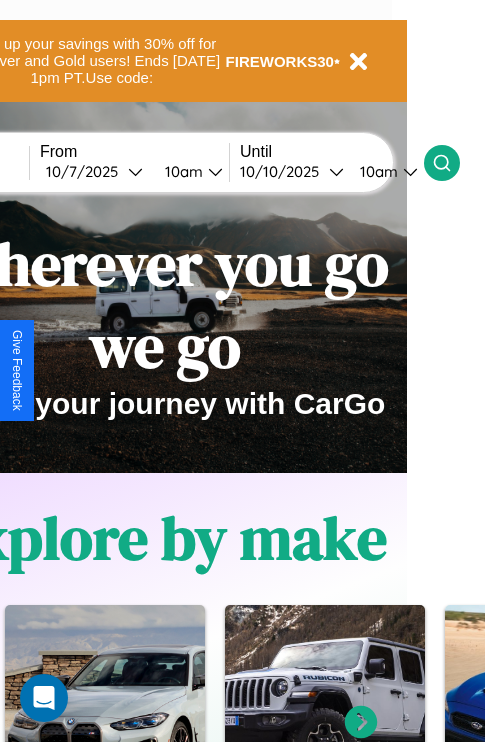 click 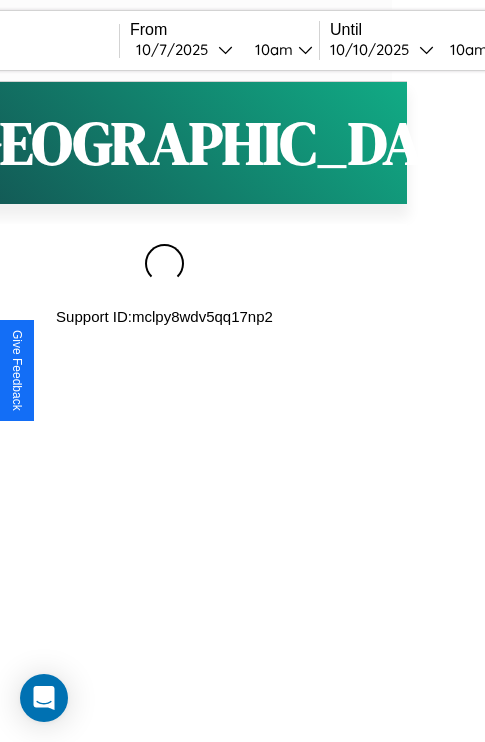 scroll, scrollTop: 0, scrollLeft: 0, axis: both 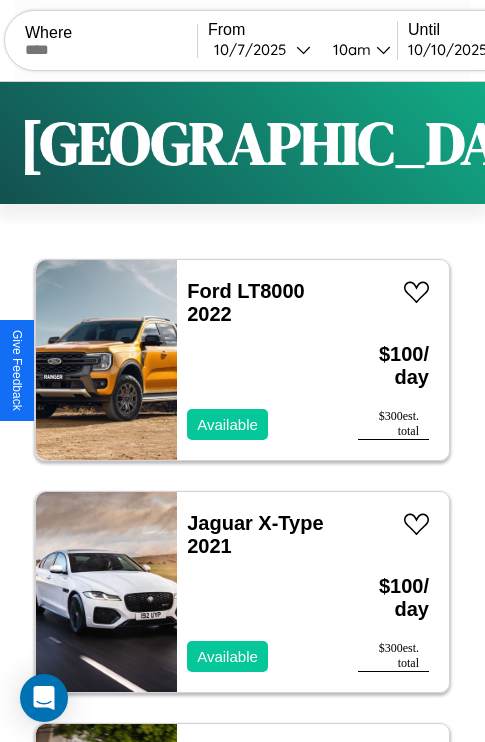 click on "Filters" at bounding box center [640, 143] 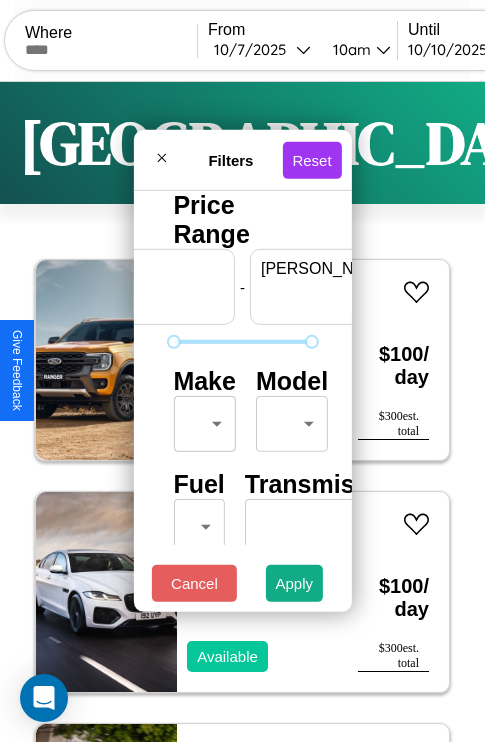 scroll, scrollTop: 0, scrollLeft: 124, axis: horizontal 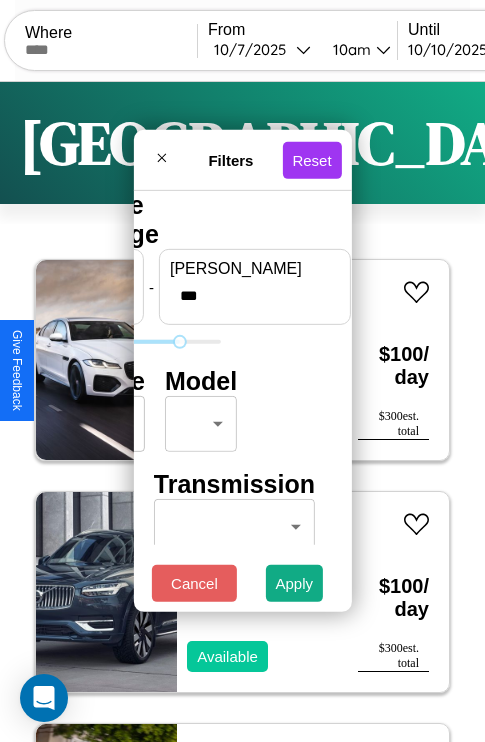 type on "***" 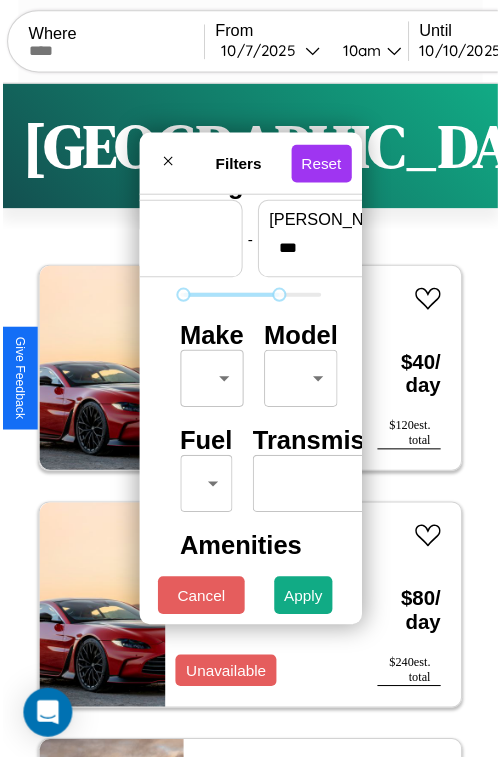 scroll, scrollTop: 59, scrollLeft: 0, axis: vertical 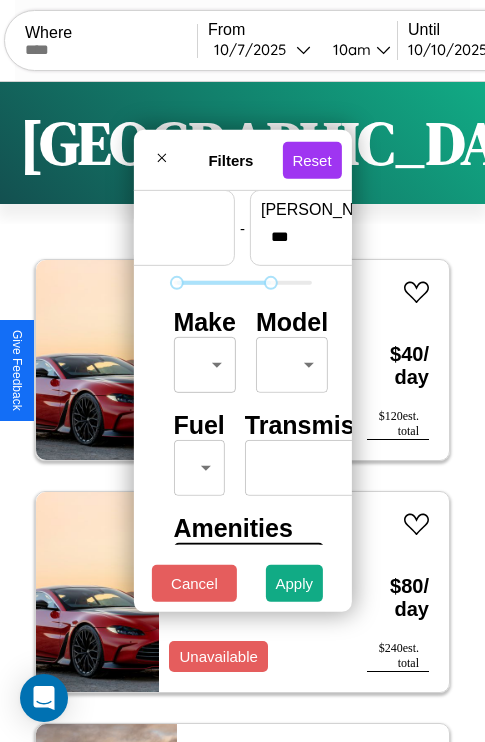 type on "**" 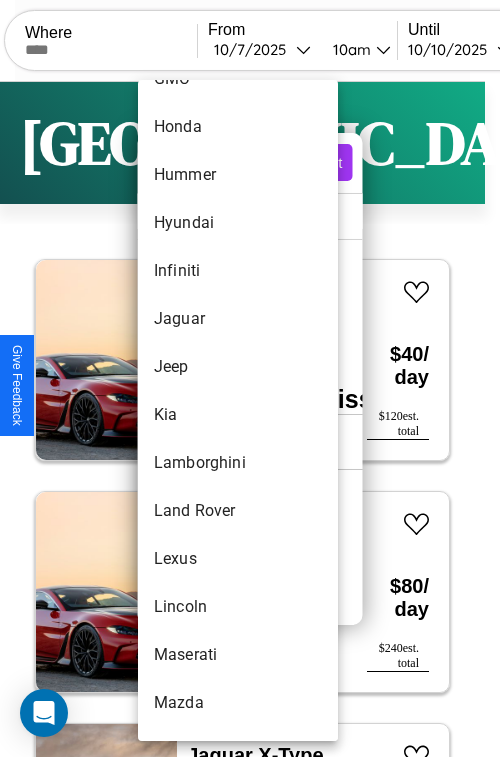 scroll, scrollTop: 758, scrollLeft: 0, axis: vertical 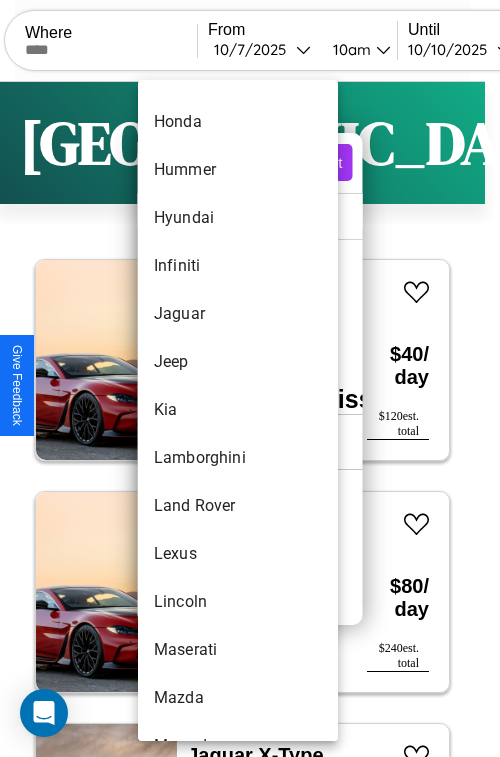 click on "Kia" at bounding box center [238, 410] 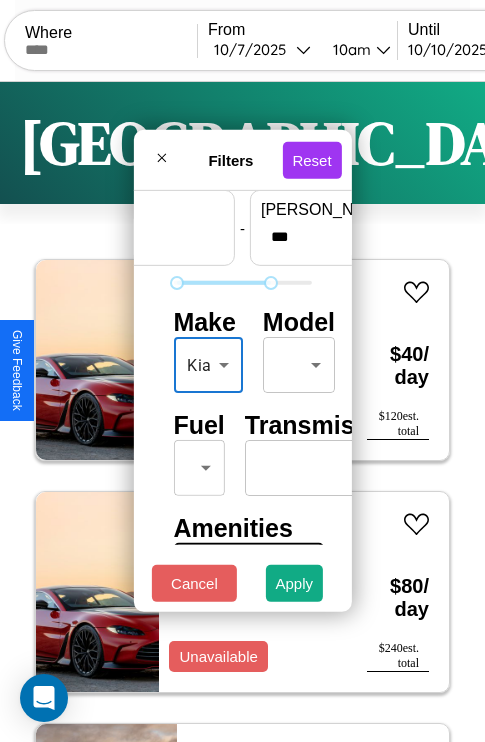 click on "CarGo Where From [DATE] 10am Until [DATE] 10am Become a Host Login Sign Up [GEOGRAPHIC_DATA] Filters 147  cars in this area These cars can be picked up in this city. Aston [PERSON_NAME]   DB7   2014 Available $ 40  / day $ 120  est. total Aston [PERSON_NAME]   V8 Vantage   2024 Unavailable $ 80  / day $ 240  est. total Jaguar   X-Type   2021 Available $ 100  / day $ 300  est. total Mercedes   Metris   2020 Unavailable $ 160  / day $ 480  est. total Acura   Vigor   2021 Available $ 80  / day $ 240  est. total Chevrolet   C6   2014 Available $ 180  / day $ 540  est. total Infiniti   FX35   2022 Available $ 150  / day $ 450  est. total Lincoln   MKZ   2014 Available $ 70  / day $ 210  est. total Buick   Terraza   2023 Available $ 50  / day $ 150  est. total BMW   535d   2014 Available $ 190  / day $ 570  est. total Ford   CT800   2014 Available $ 110  / day $ 330  est. total Lincoln   MKS   2017 Unavailable $ 50  / day $ 150  est. total Mazda   B-Series   2020 Available $ 50  / day $ 150  est. total Tesla   Model Y   $" at bounding box center [242, 412] 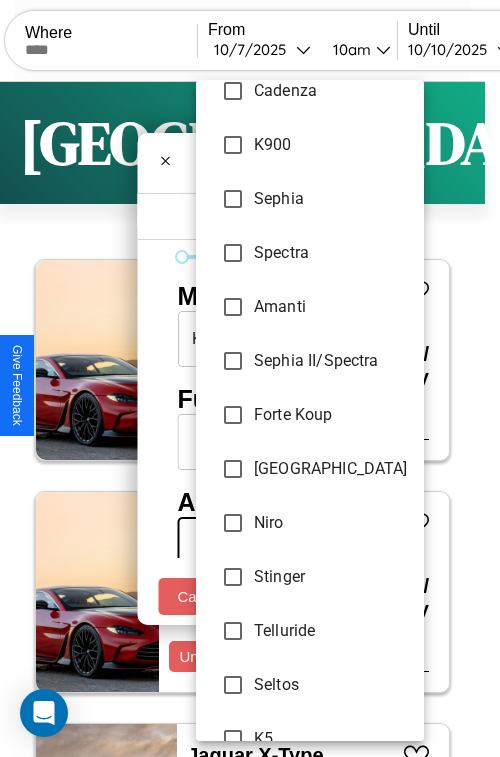 scroll, scrollTop: 724, scrollLeft: 0, axis: vertical 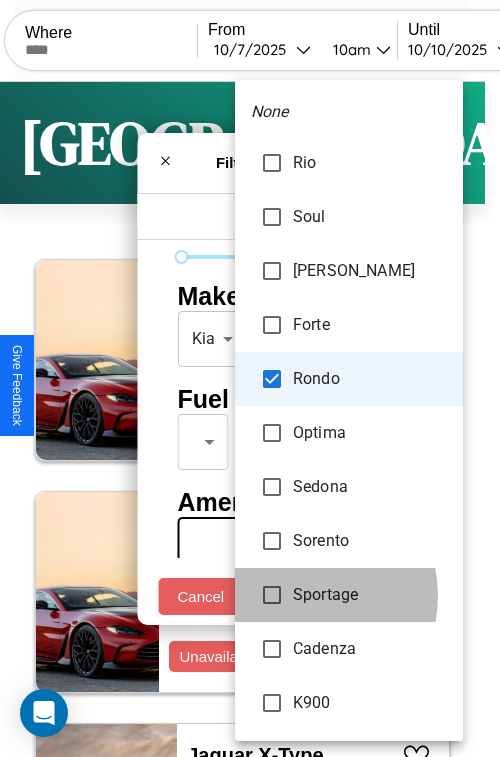 click on "Sportage" at bounding box center [370, 595] 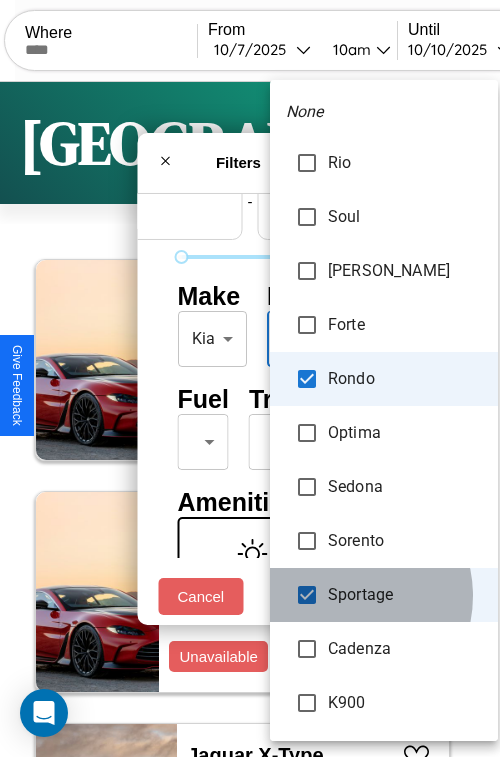 scroll, scrollTop: 33, scrollLeft: 0, axis: vertical 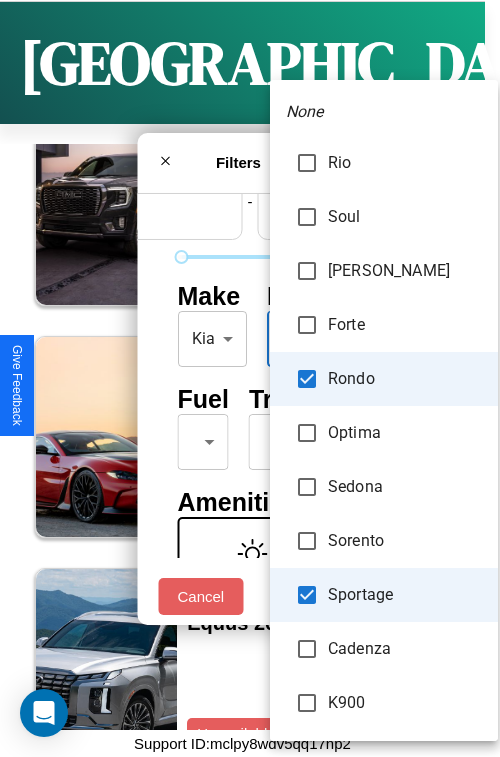 click at bounding box center [250, 378] 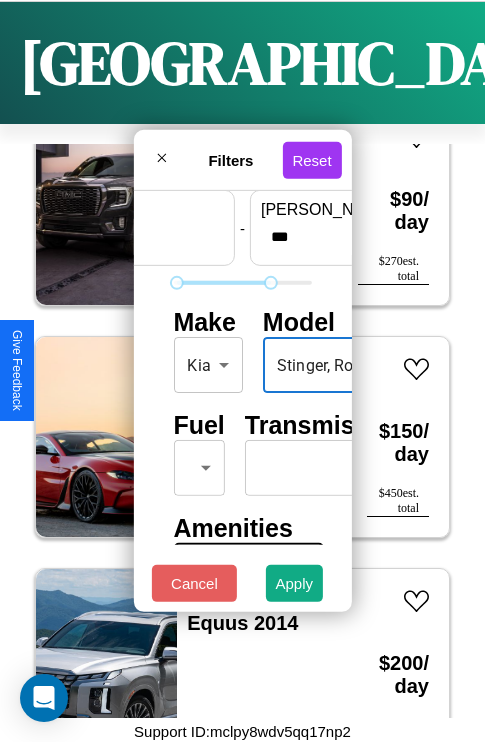 click on "None Rio Soul [PERSON_NAME] [PERSON_NAME] Rondo Optima Sedona Sorento Sportage Cadenza K900 Sephia Spectra Amanti Sephia II/Spectra Forte Koup Miami Niro Stinger Telluride Seltos K5 [DATE] EV6 EV9 Tekiar K4" at bounding box center (242, 371) 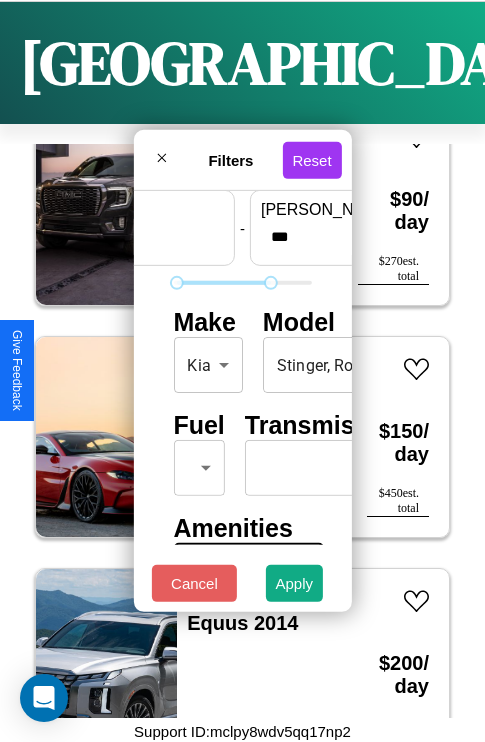 click on "Fuel ​ ​ Transmission ​ ​" at bounding box center (242, 453) 